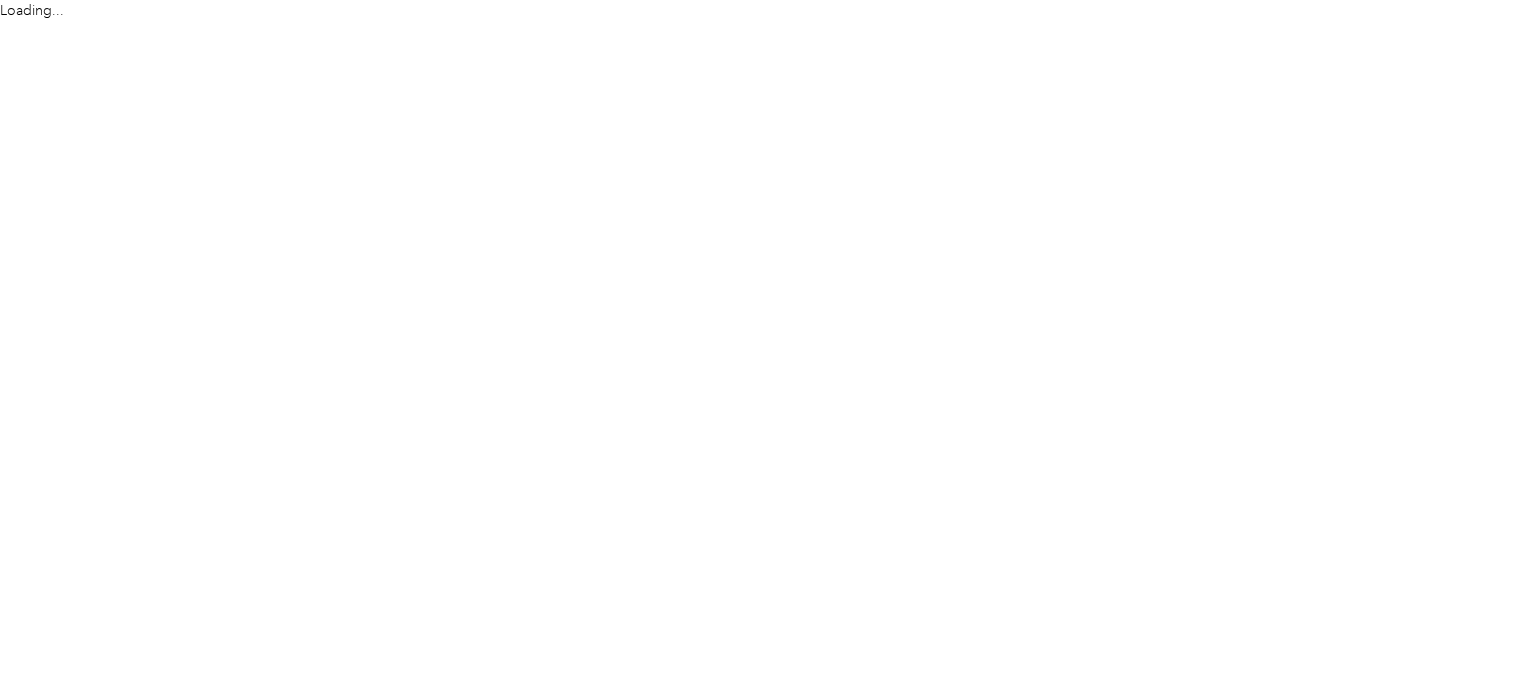 scroll, scrollTop: 0, scrollLeft: 0, axis: both 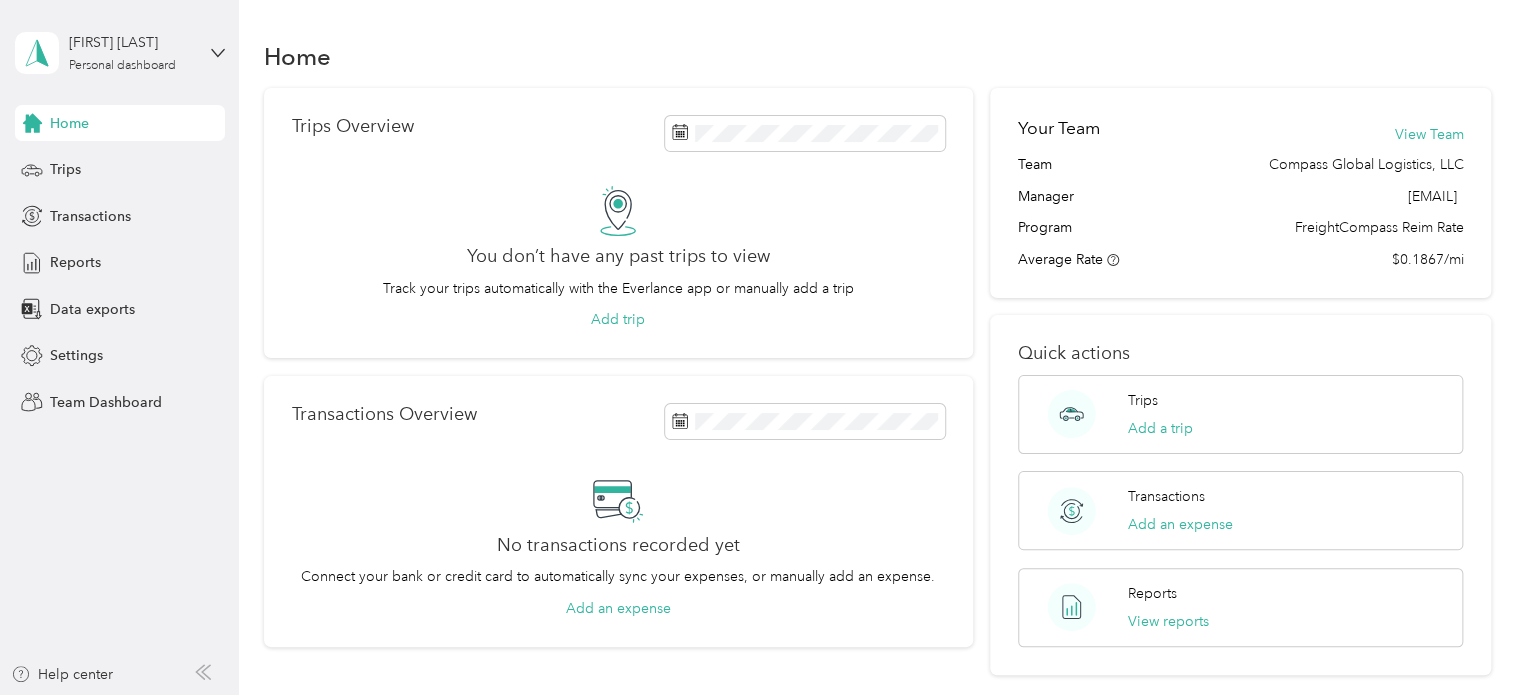 click on "[FIRST] [LAST] Personal dashboard" at bounding box center (120, 53) 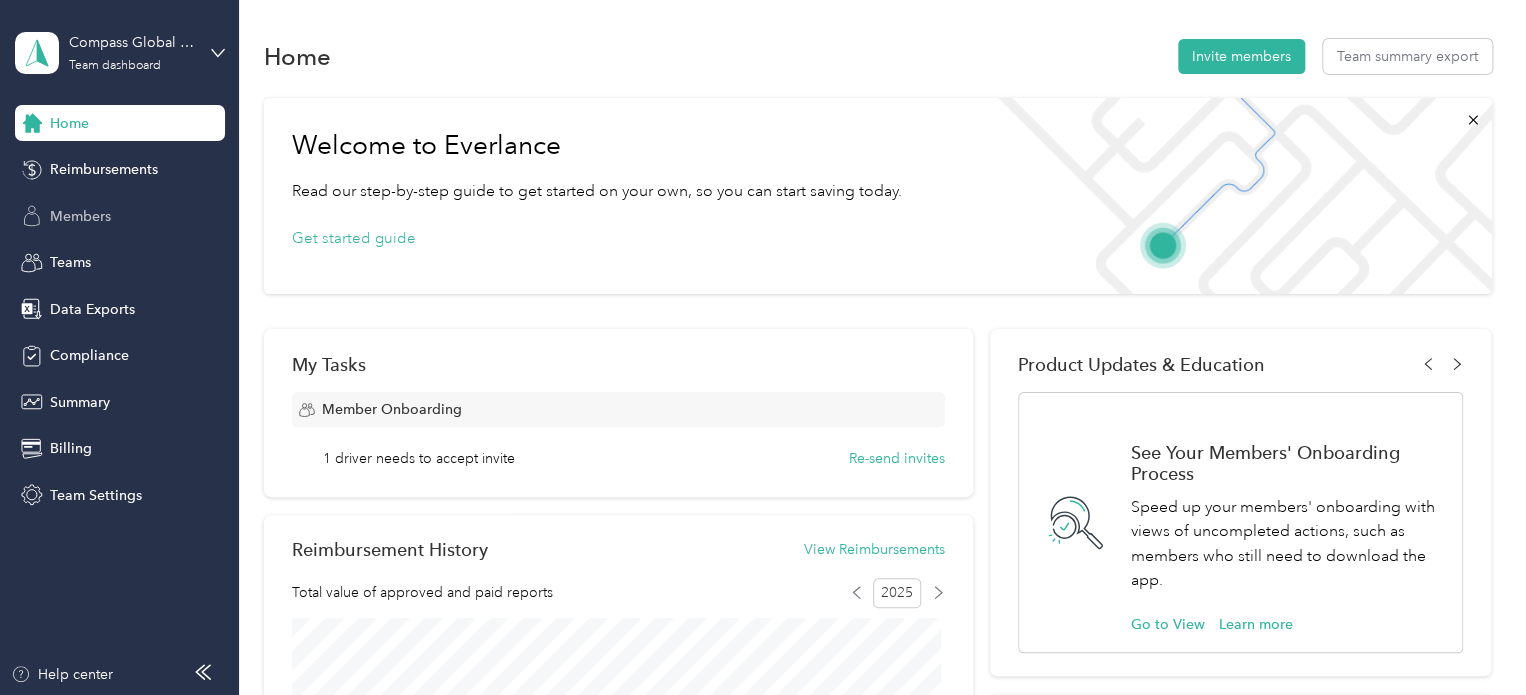 click on "Members" at bounding box center [80, 216] 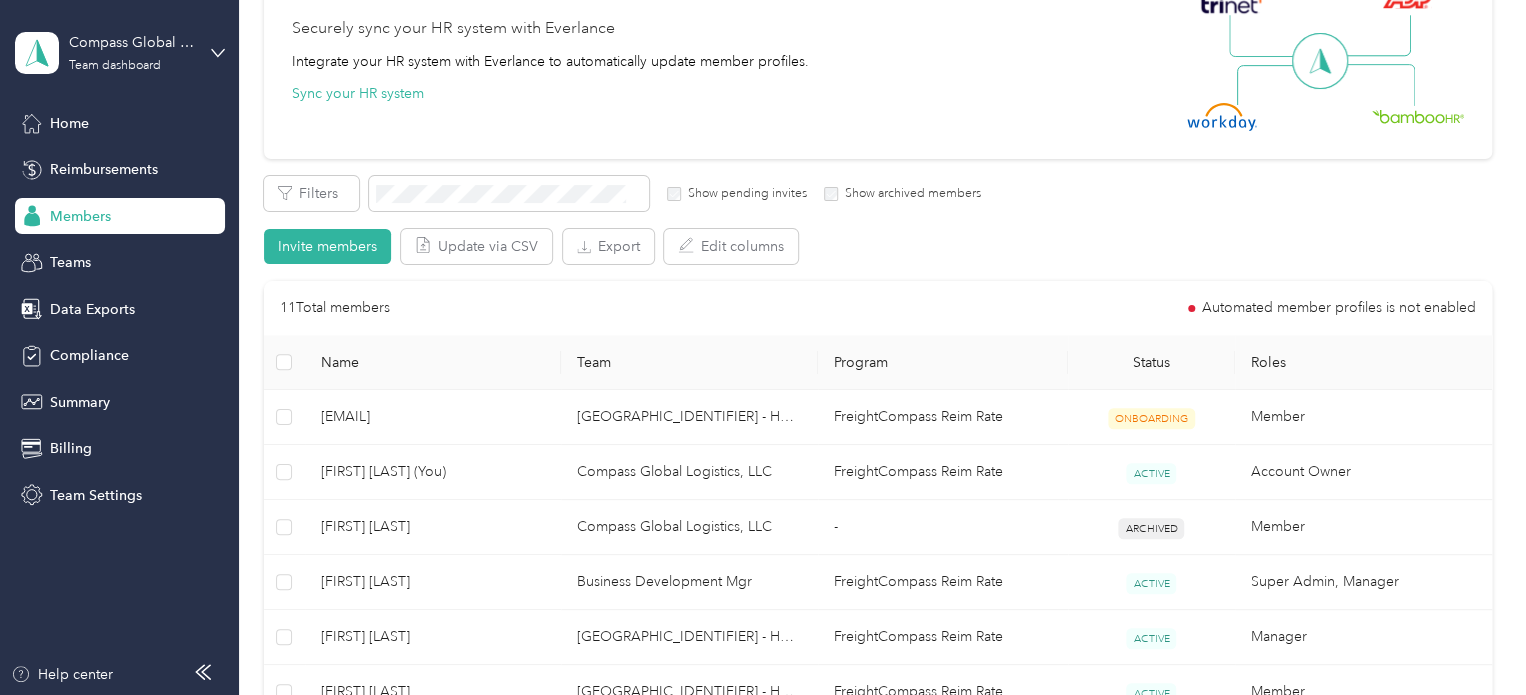scroll, scrollTop: 200, scrollLeft: 0, axis: vertical 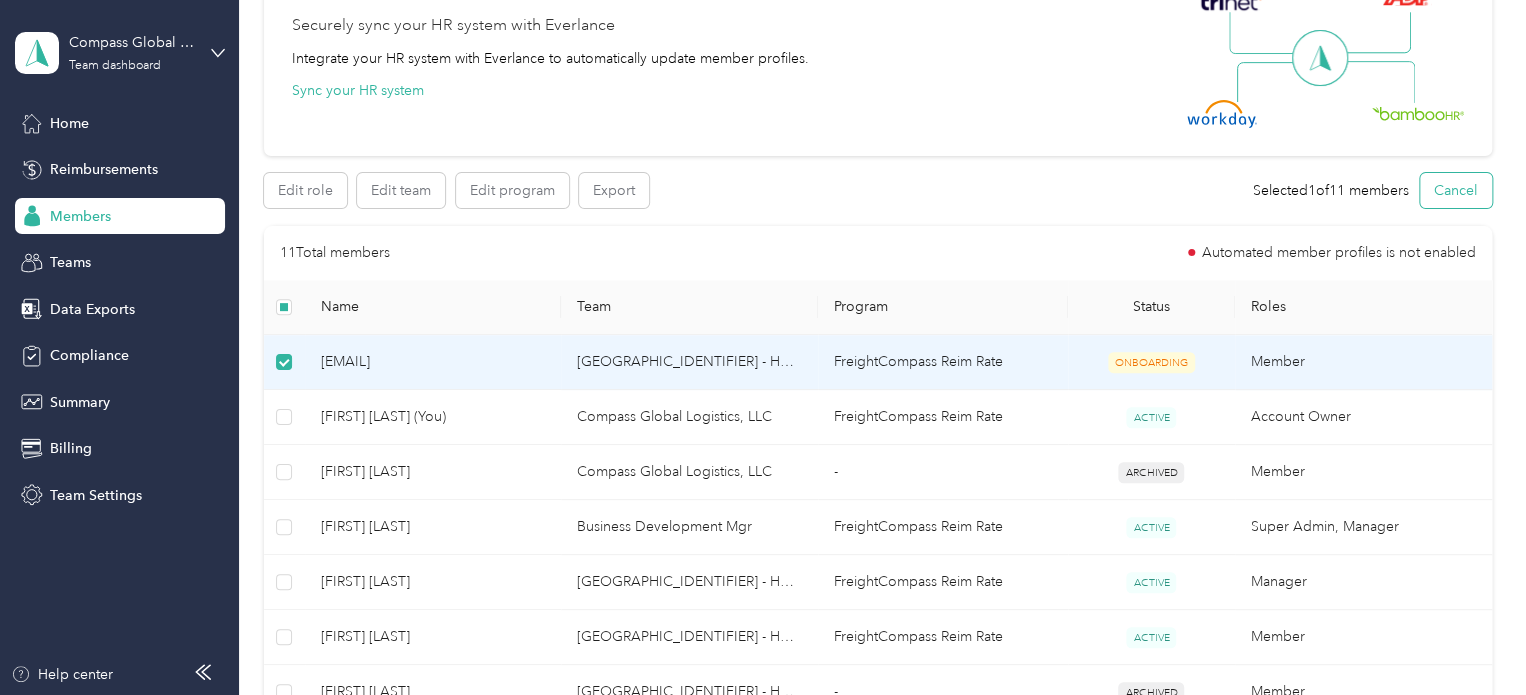 click on "Cancel" at bounding box center (1456, 190) 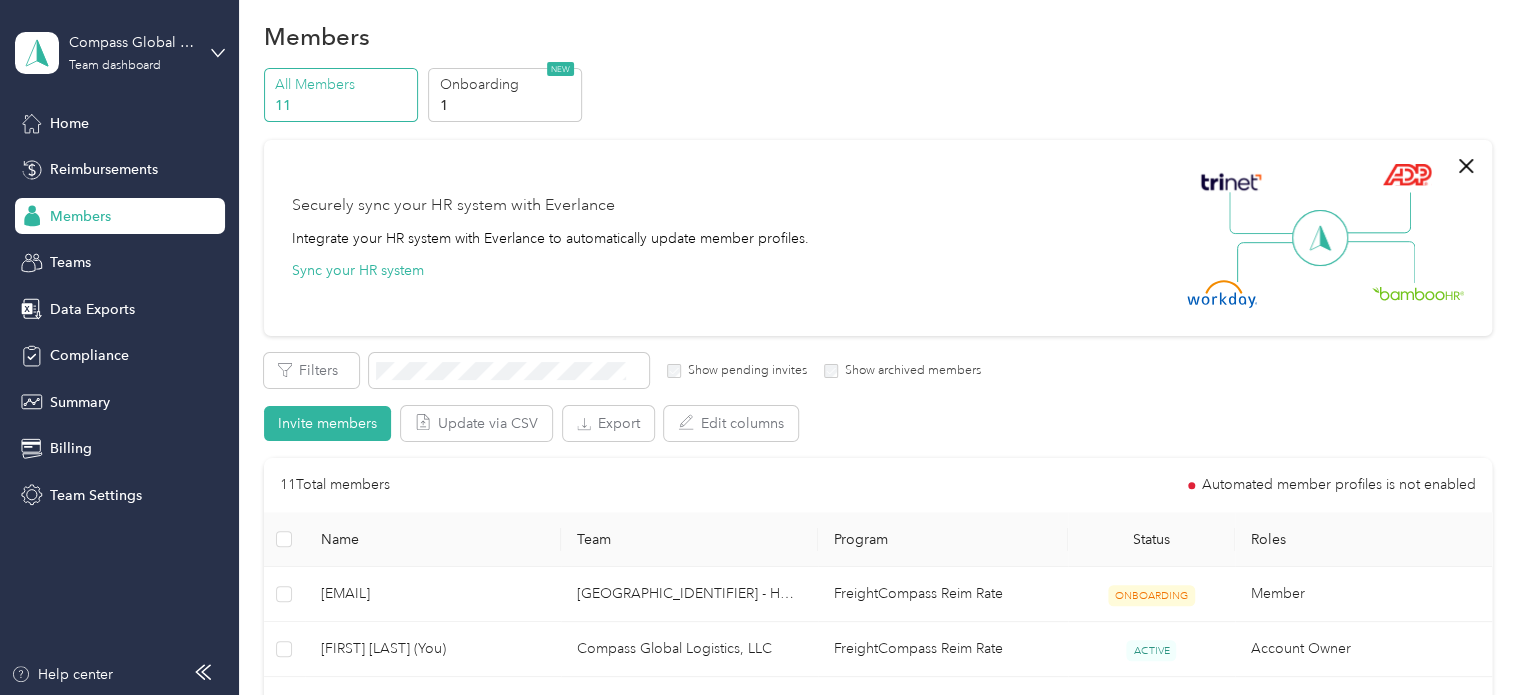 scroll, scrollTop: 0, scrollLeft: 0, axis: both 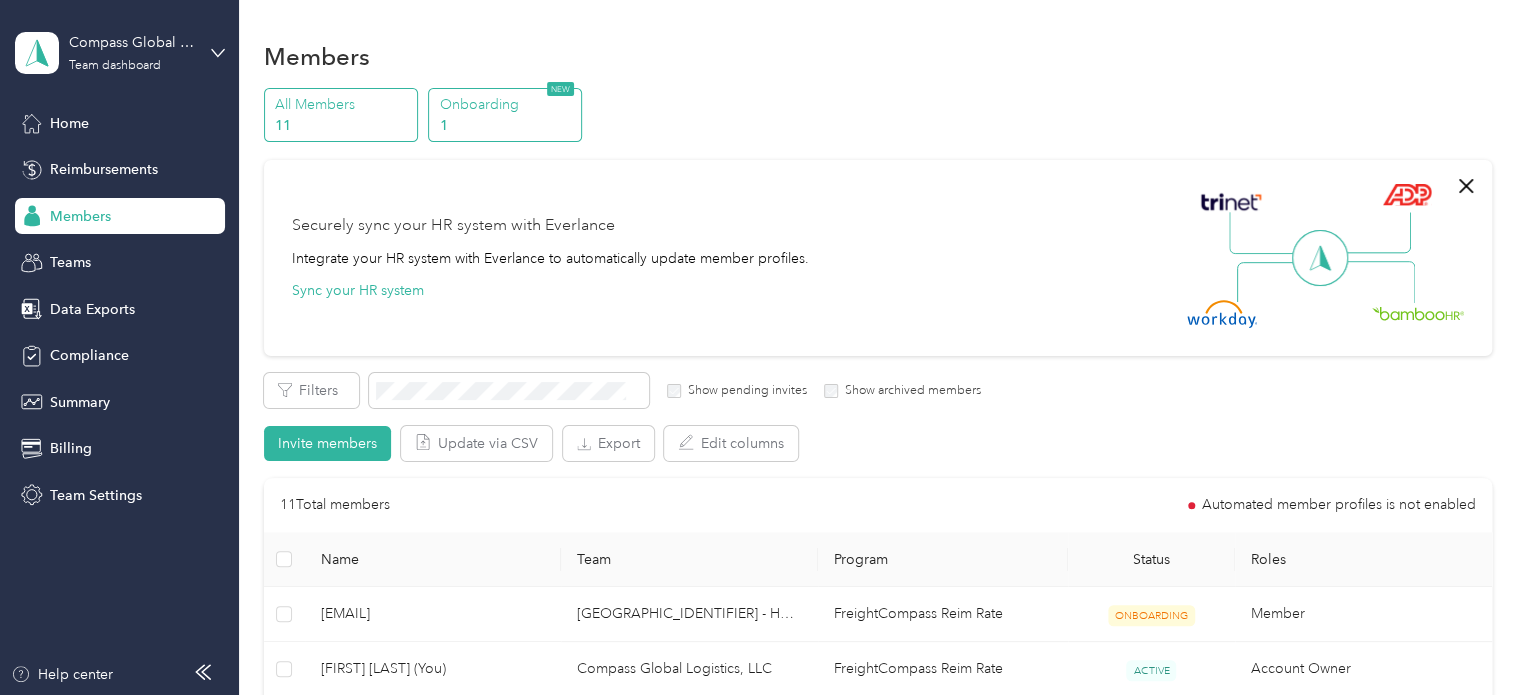click on "1" at bounding box center [508, 125] 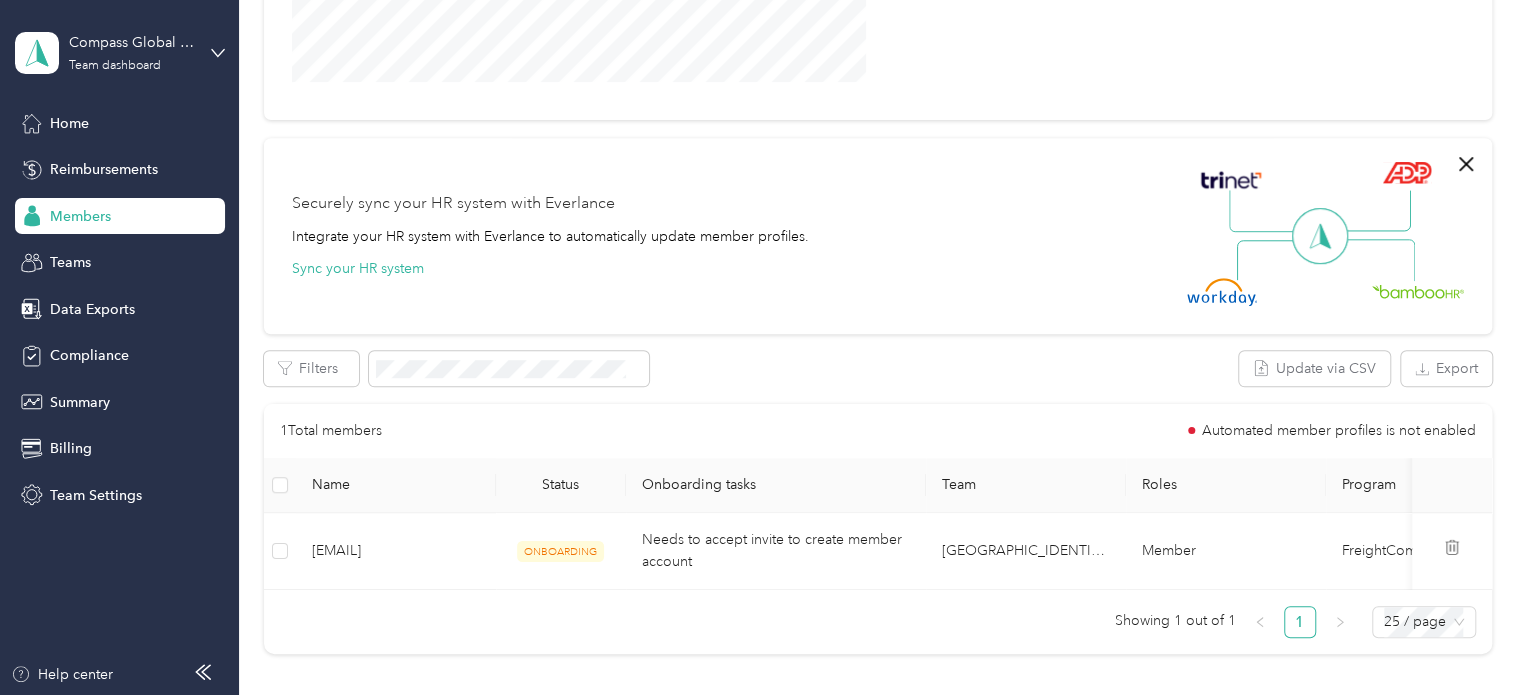 scroll, scrollTop: 500, scrollLeft: 0, axis: vertical 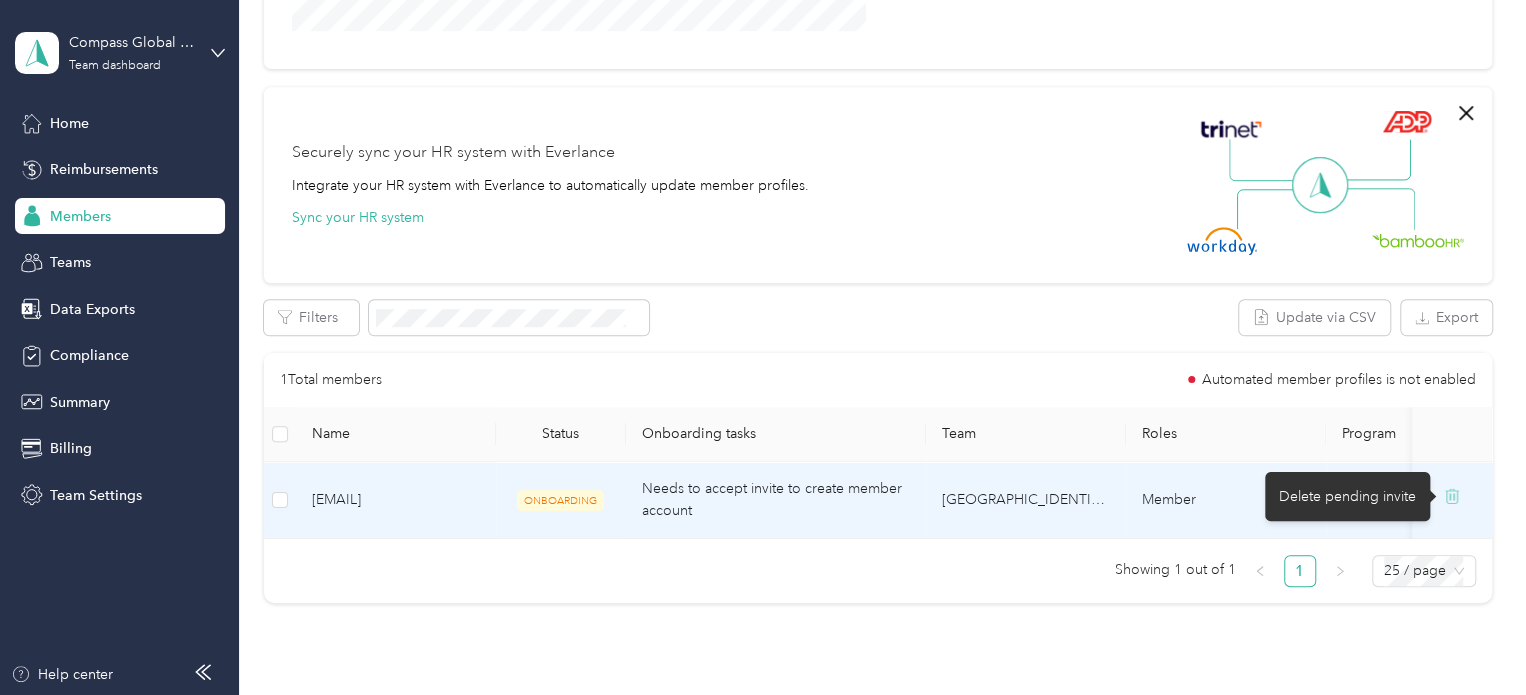 click 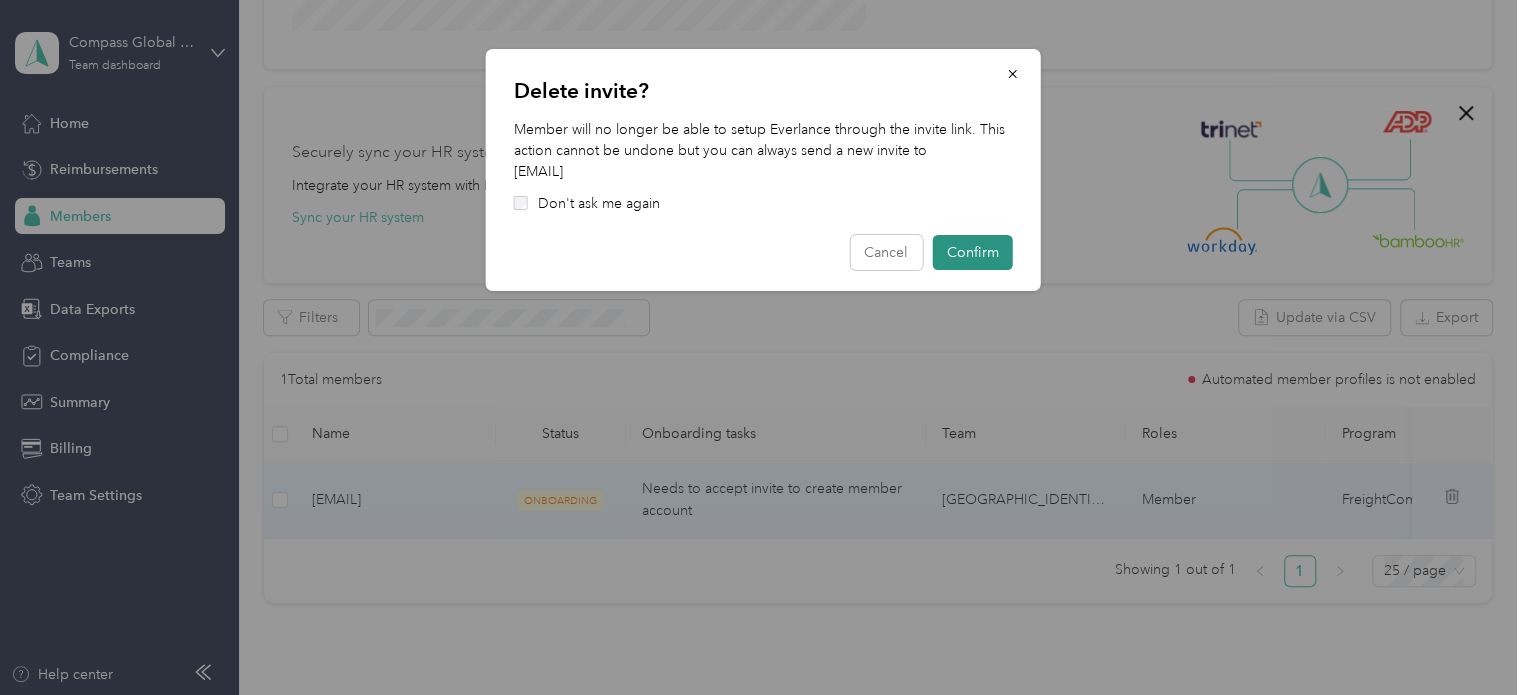 click on "Confirm" at bounding box center [973, 252] 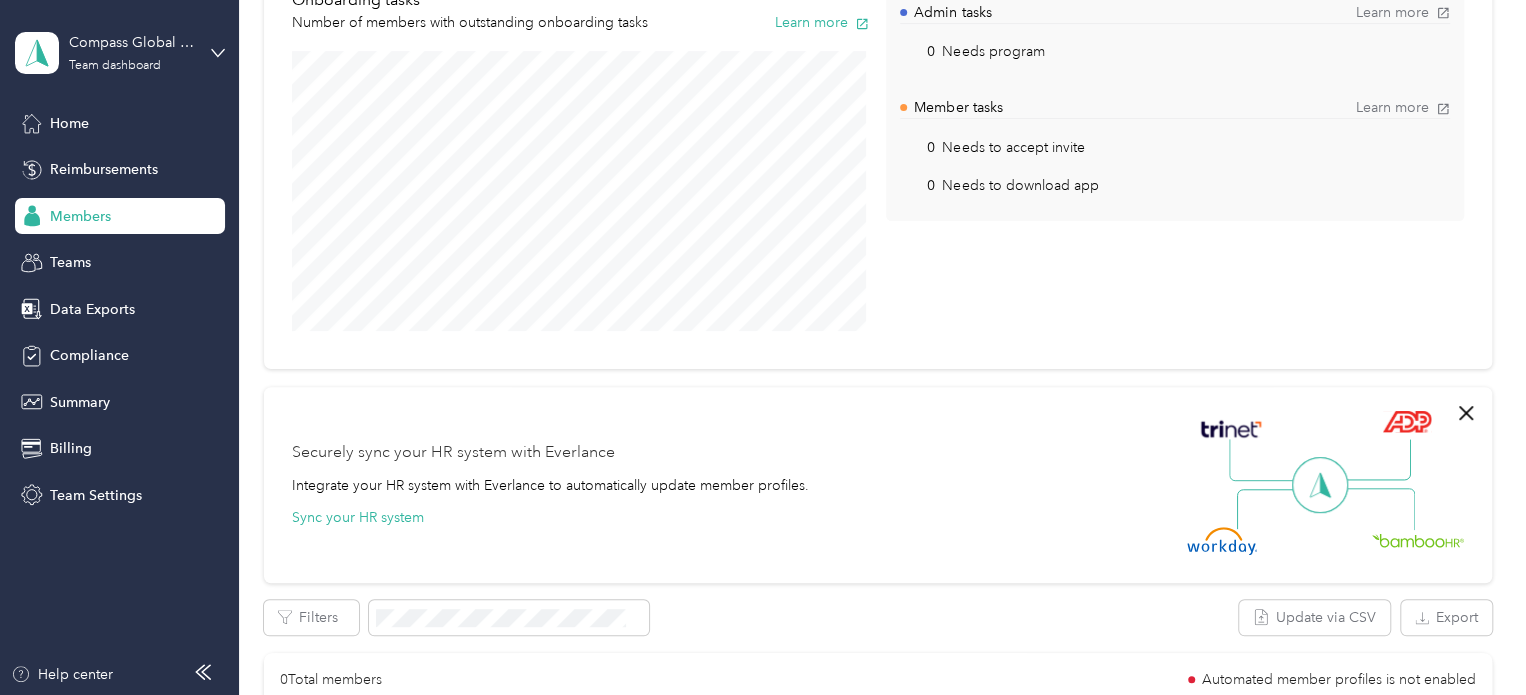 scroll, scrollTop: 0, scrollLeft: 0, axis: both 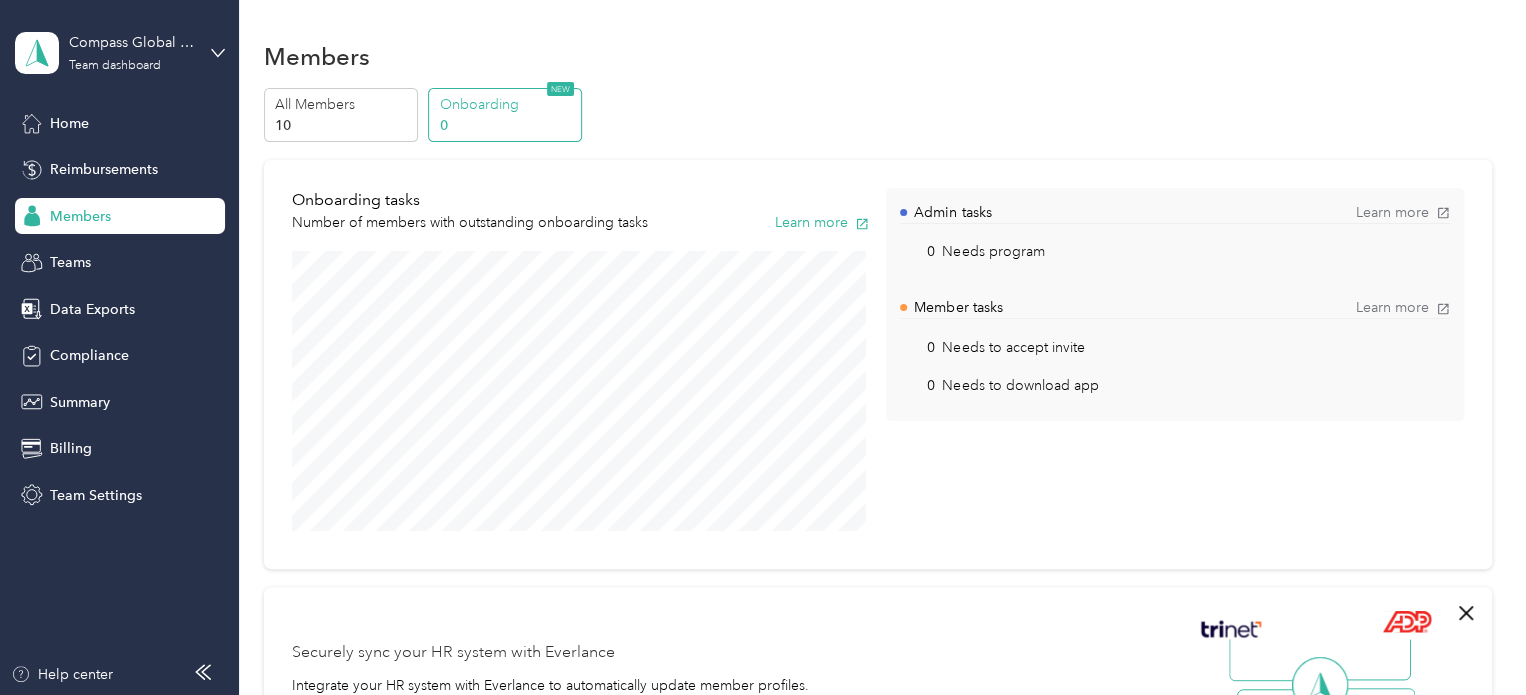 click on "Members" at bounding box center [80, 216] 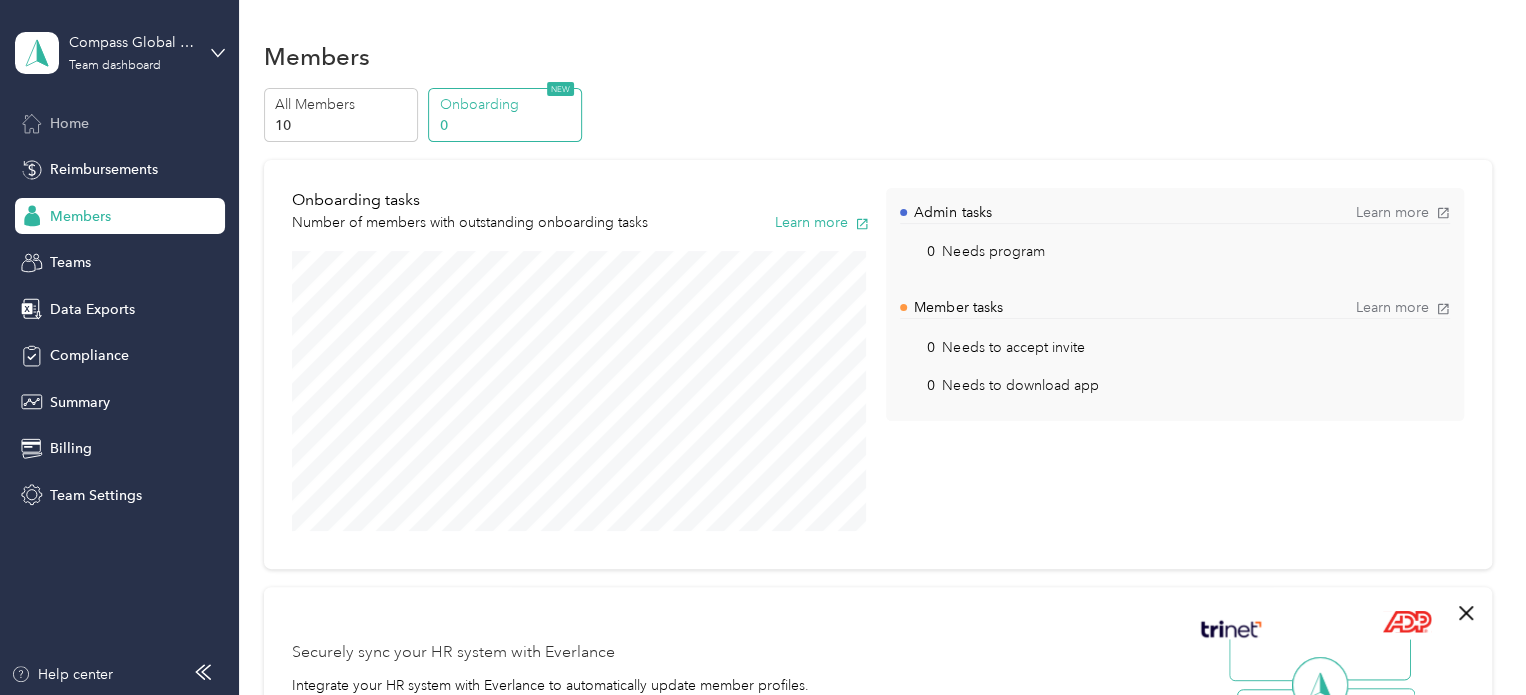 click on "Home" at bounding box center [120, 123] 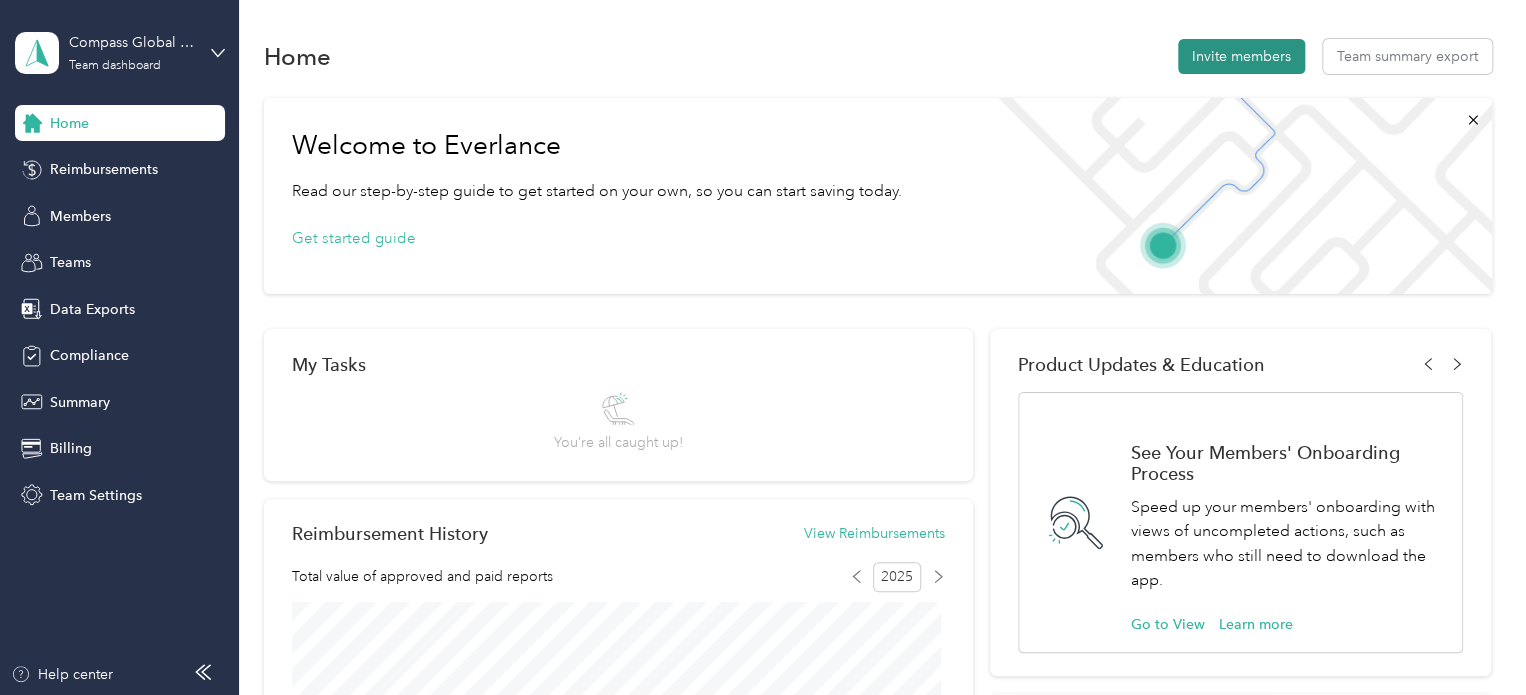 click on "Invite members" at bounding box center [1241, 56] 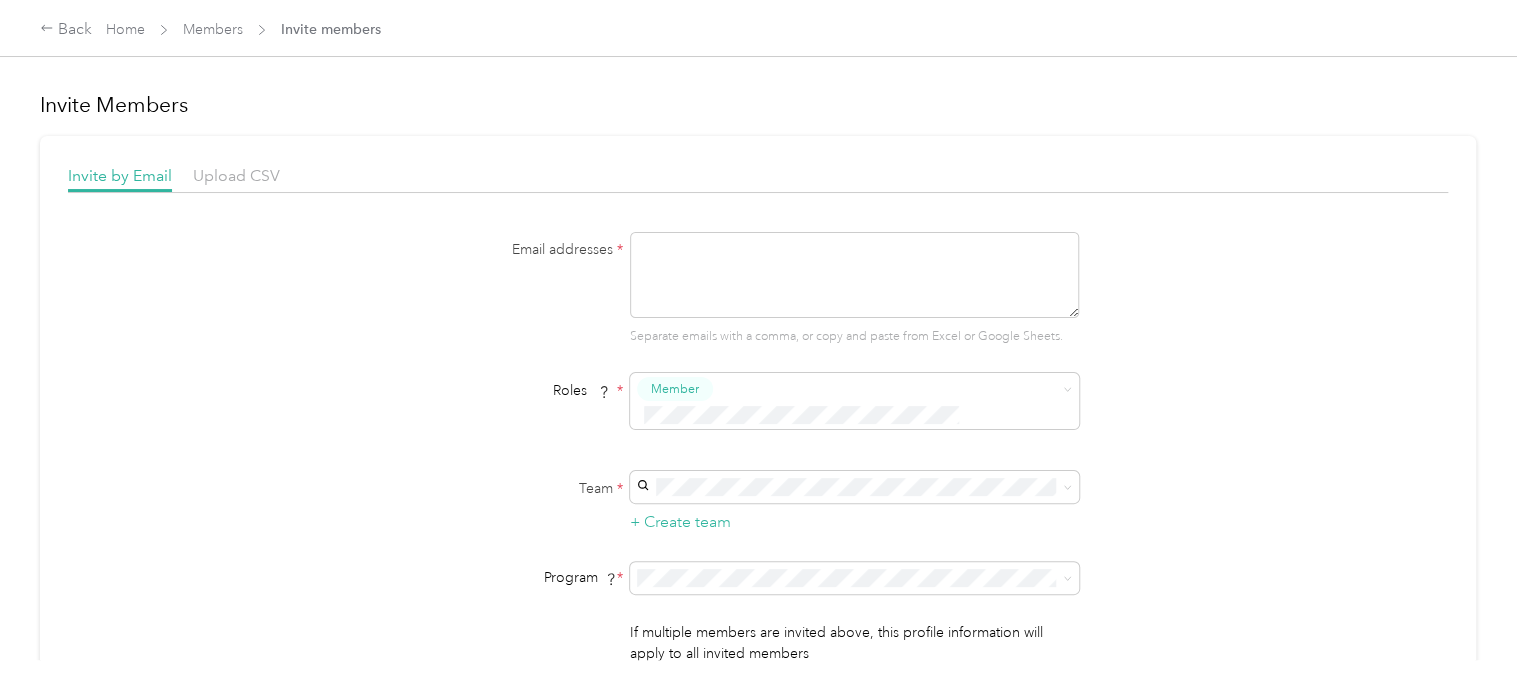 click at bounding box center [854, 275] 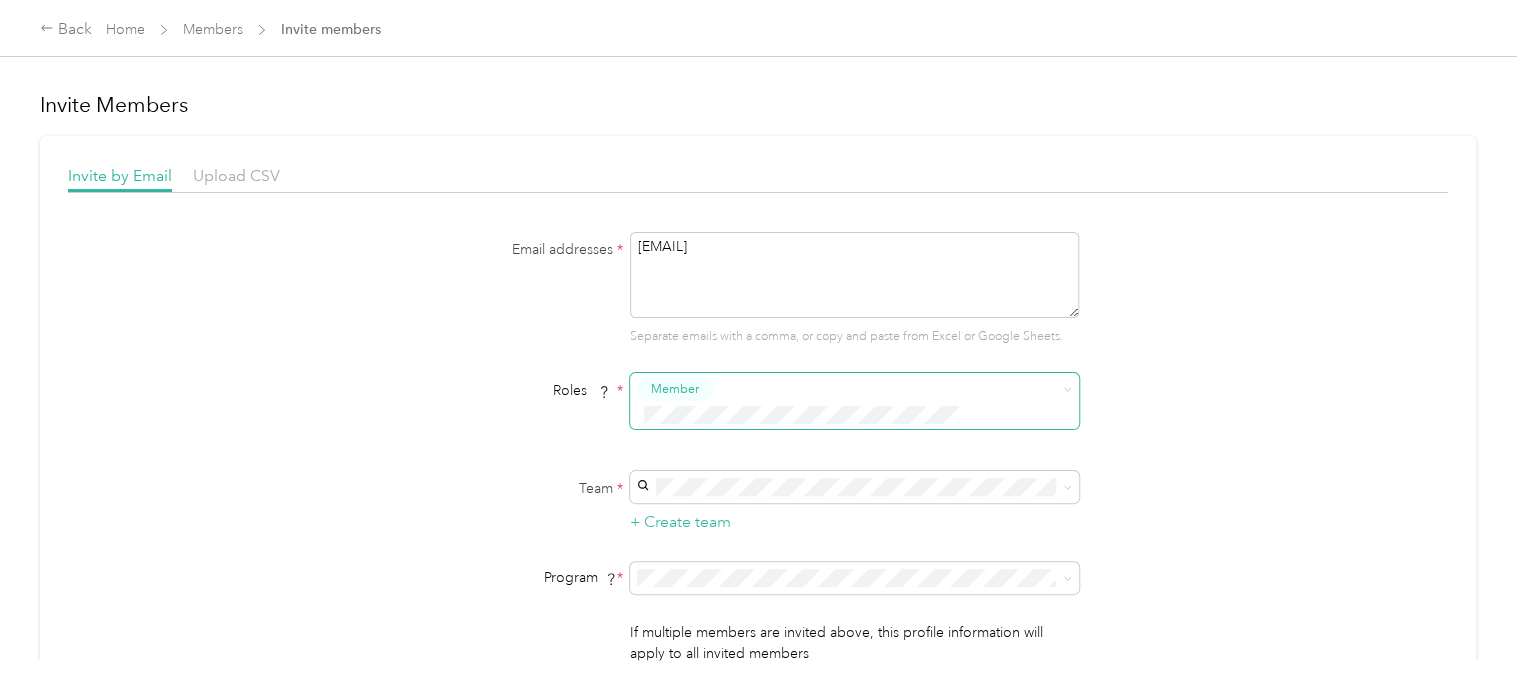 type on "[EMAIL]" 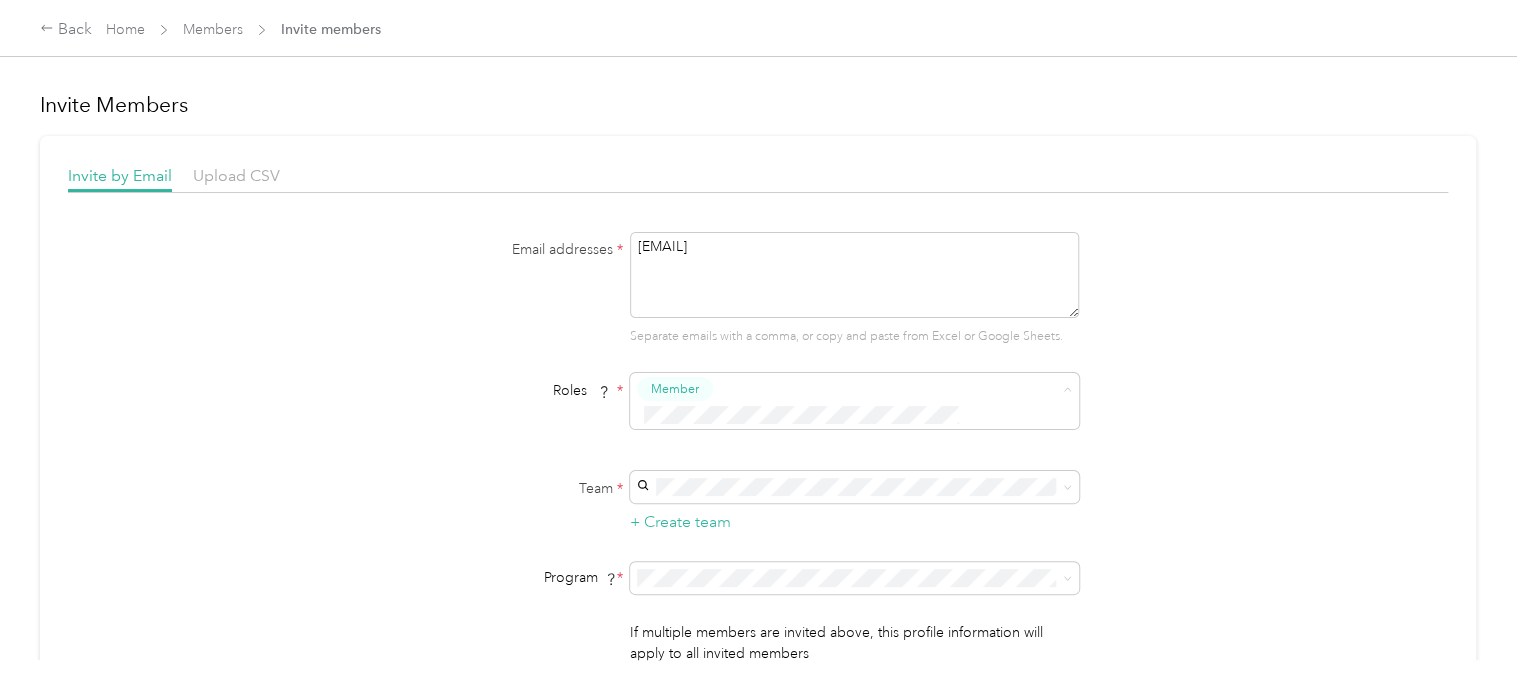 click on "Member" at bounding box center [679, 424] 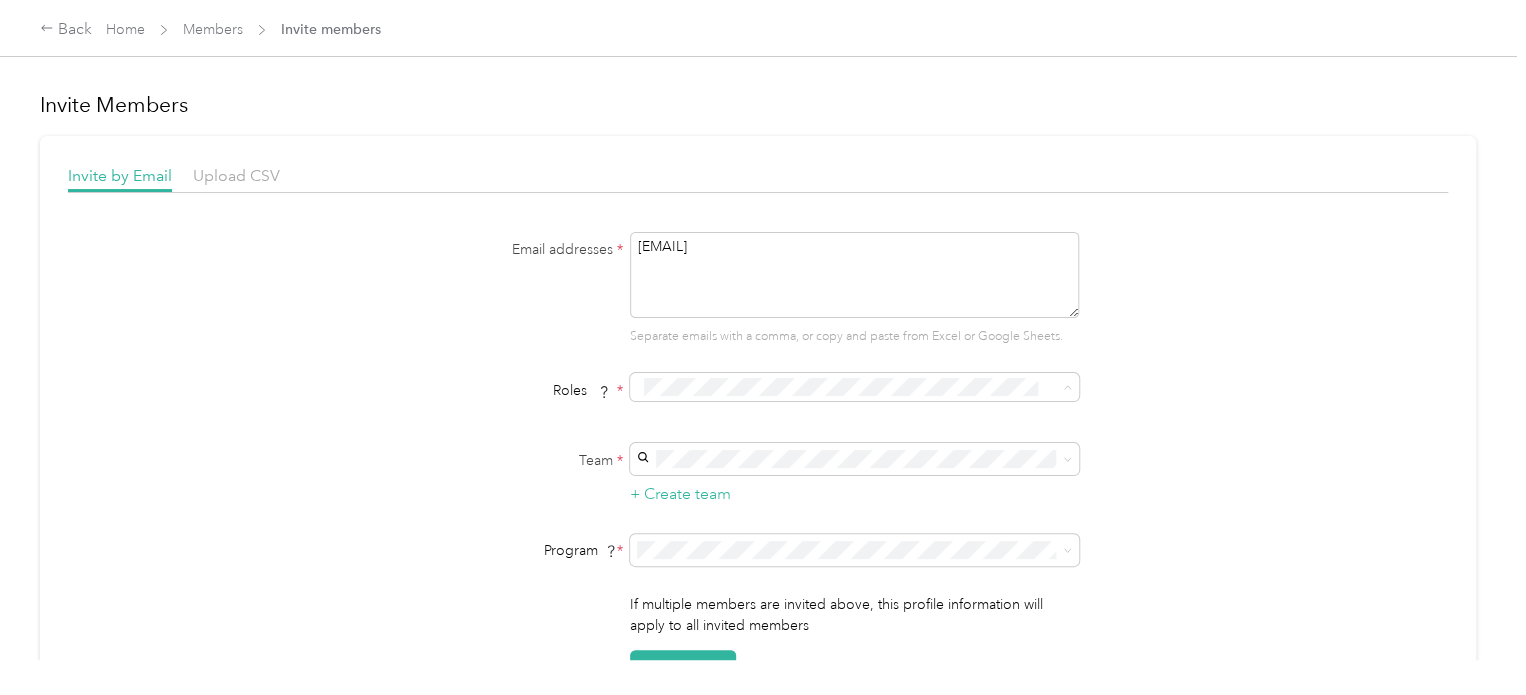 click on "Member" at bounding box center [679, 421] 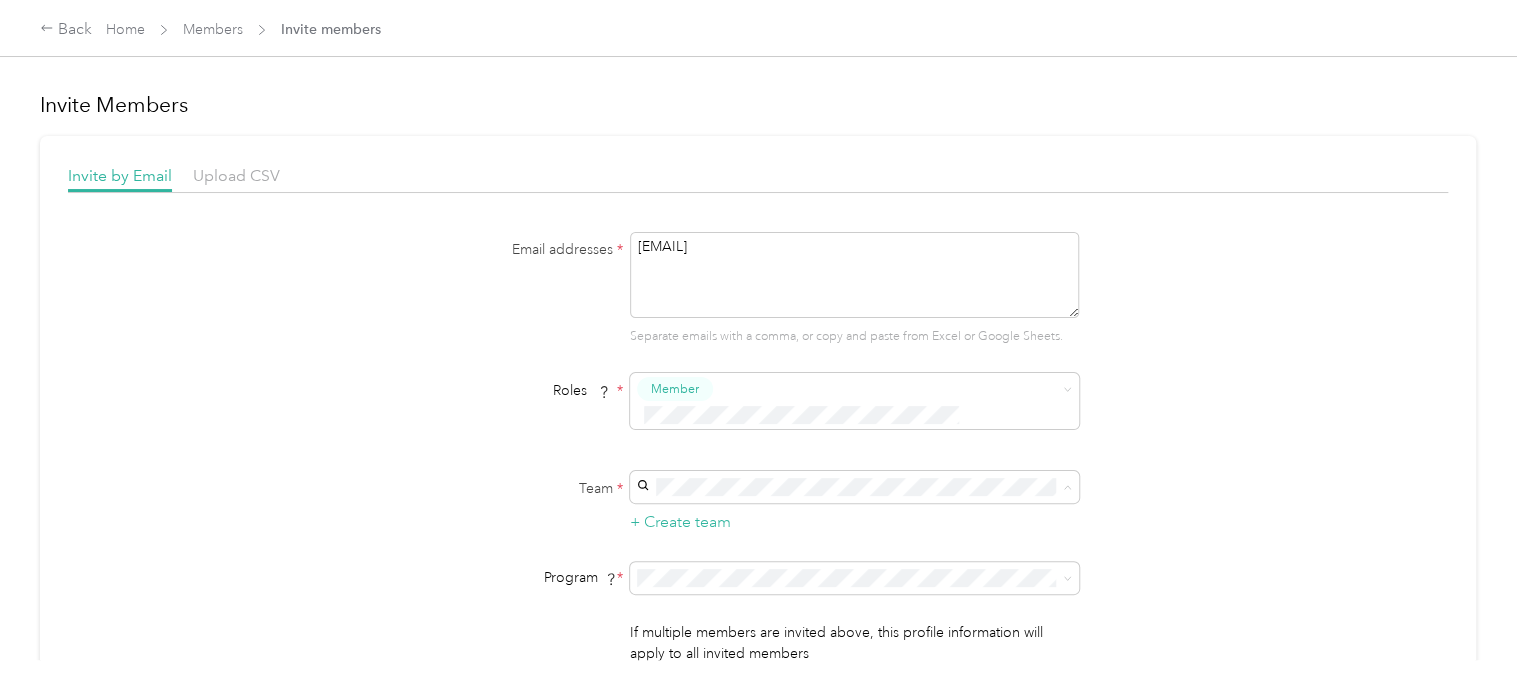 click on "[GEOGRAPHIC_IDENTIFIER] - Houston" at bounding box center (764, 555) 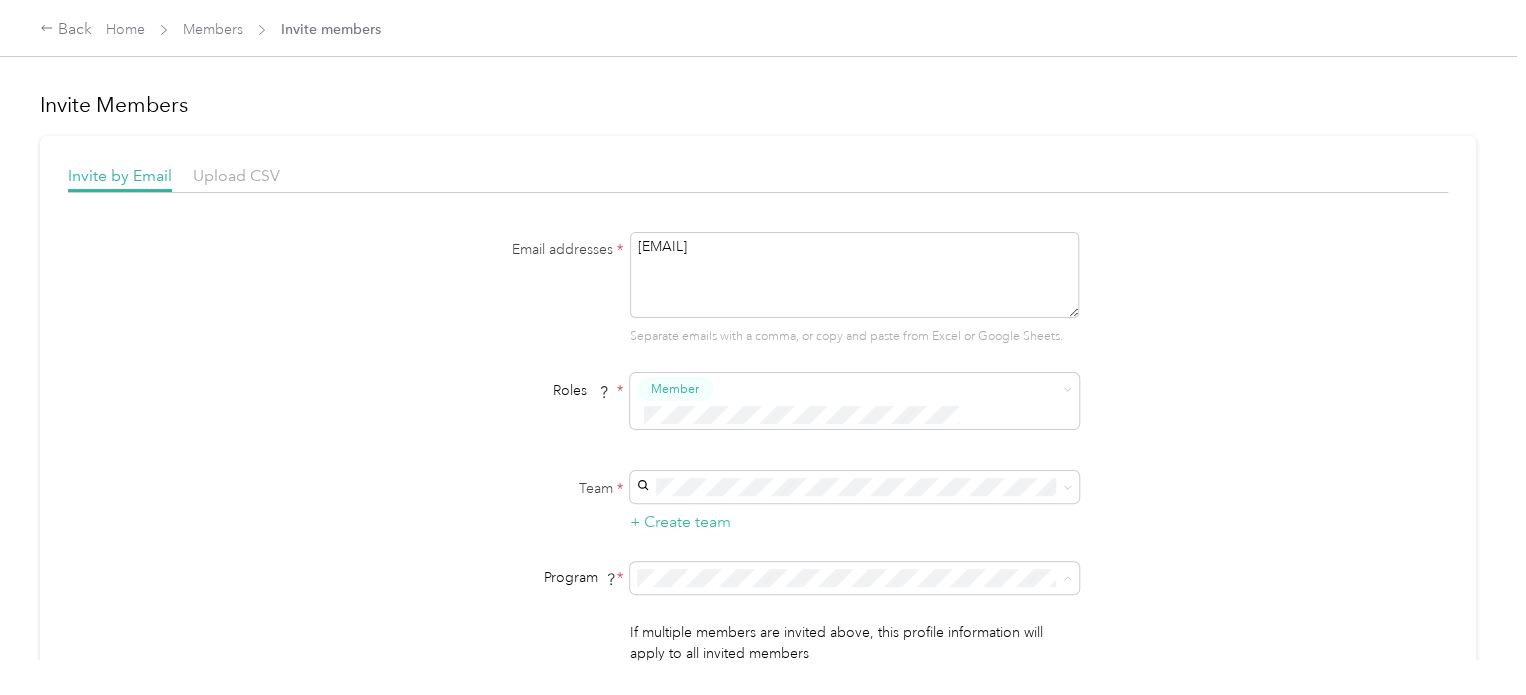 click on "FreightCompass Reim Rate (CPM)" at bounding box center [851, 446] 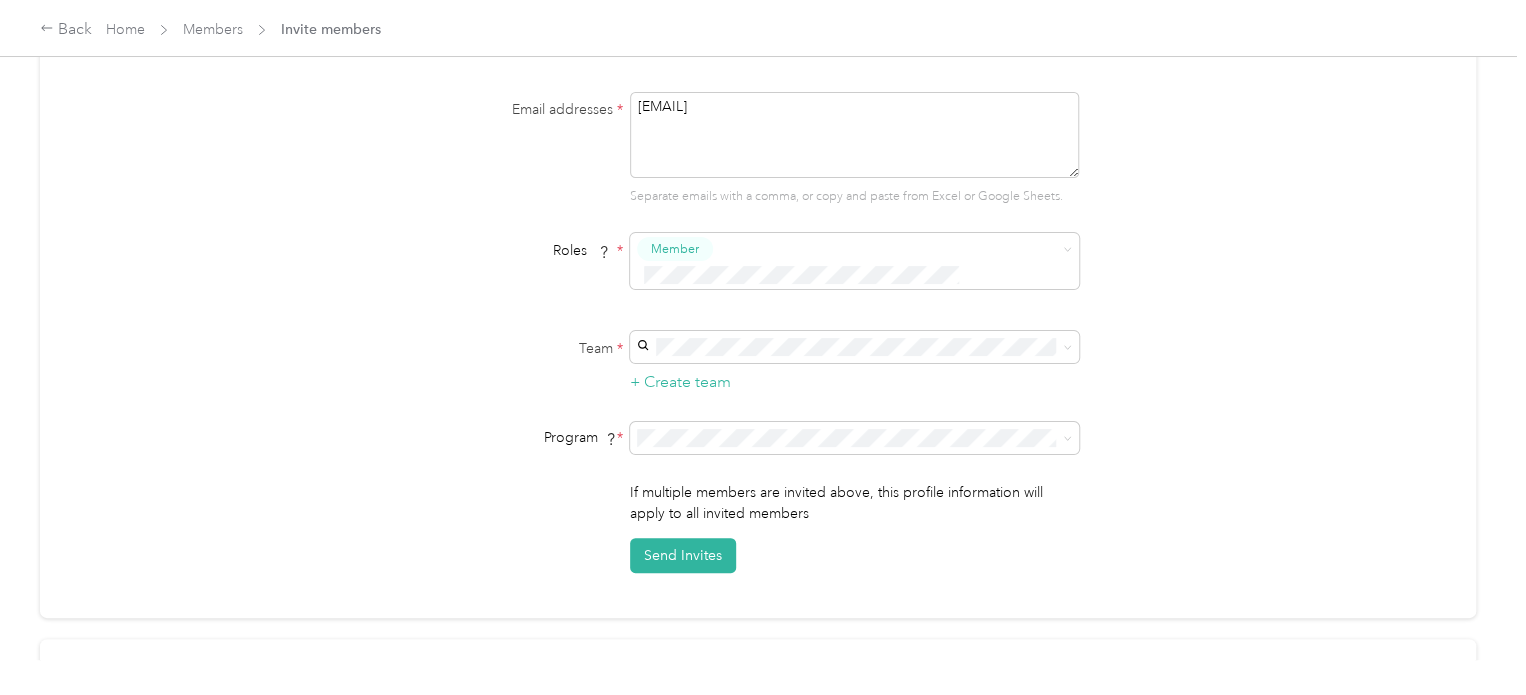 scroll, scrollTop: 200, scrollLeft: 0, axis: vertical 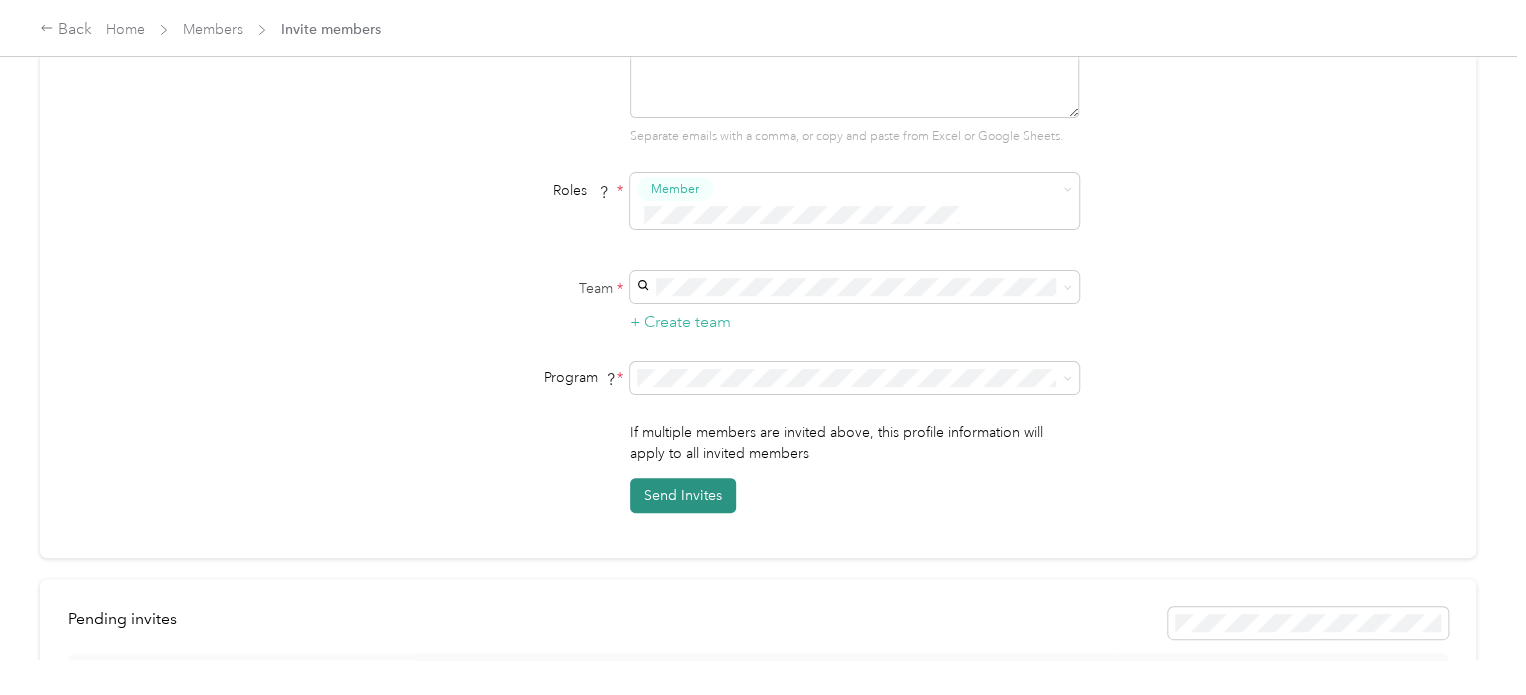 click on "Send Invites" at bounding box center (683, 495) 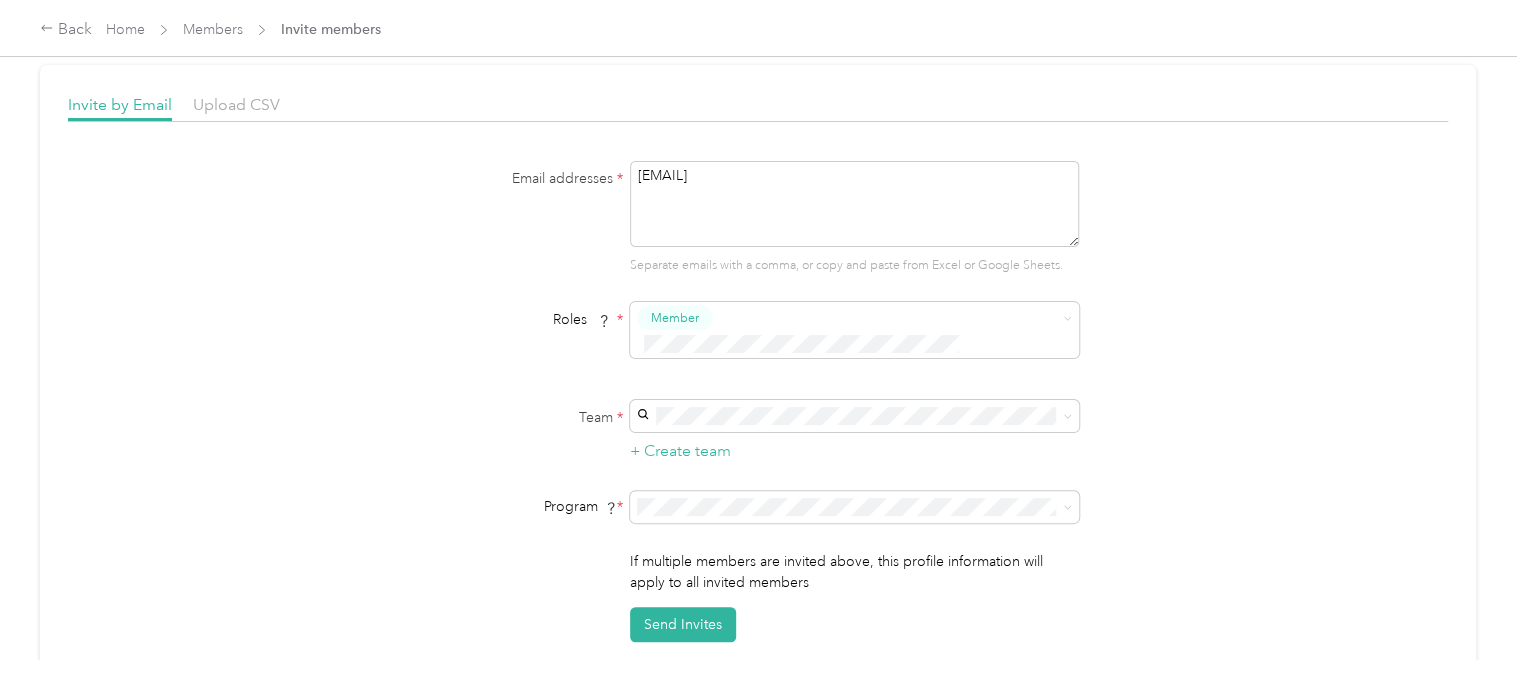 scroll, scrollTop: 0, scrollLeft: 0, axis: both 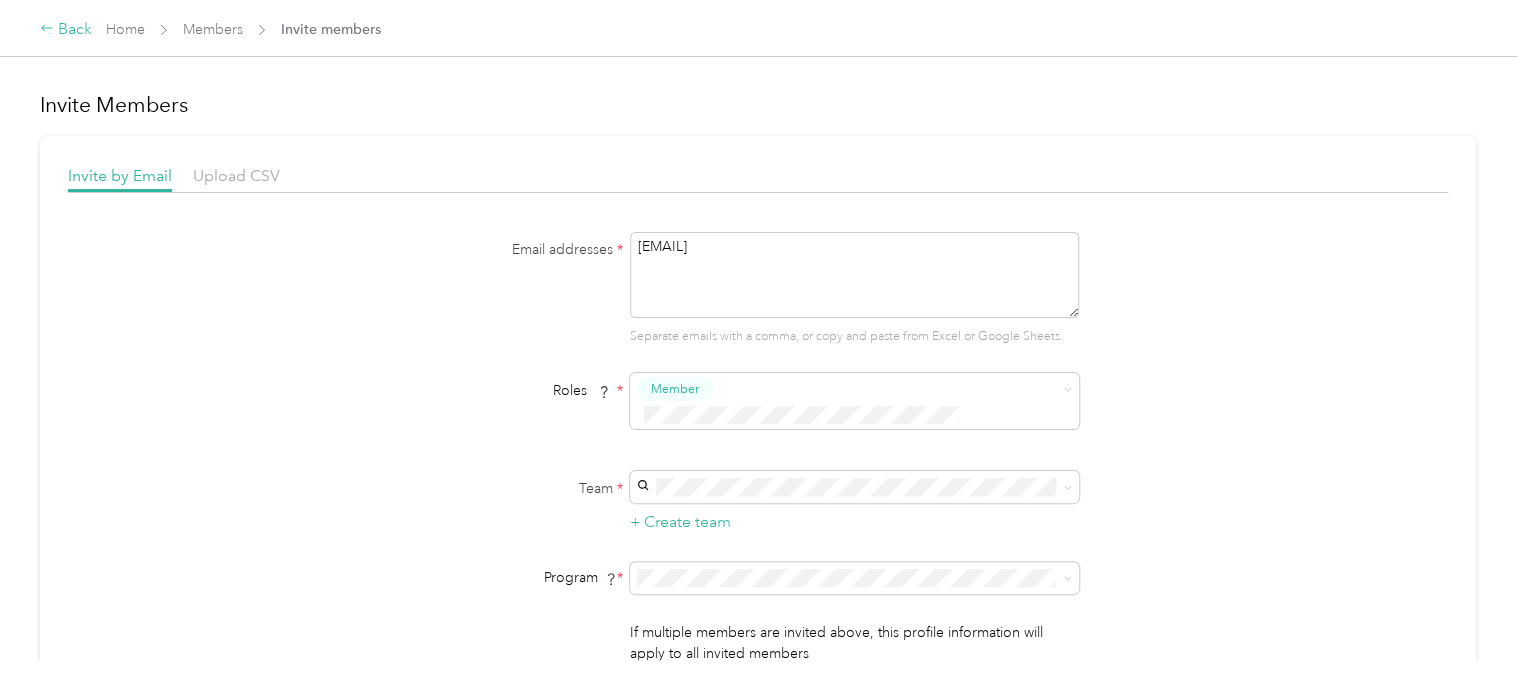 click on "Back" at bounding box center (66, 30) 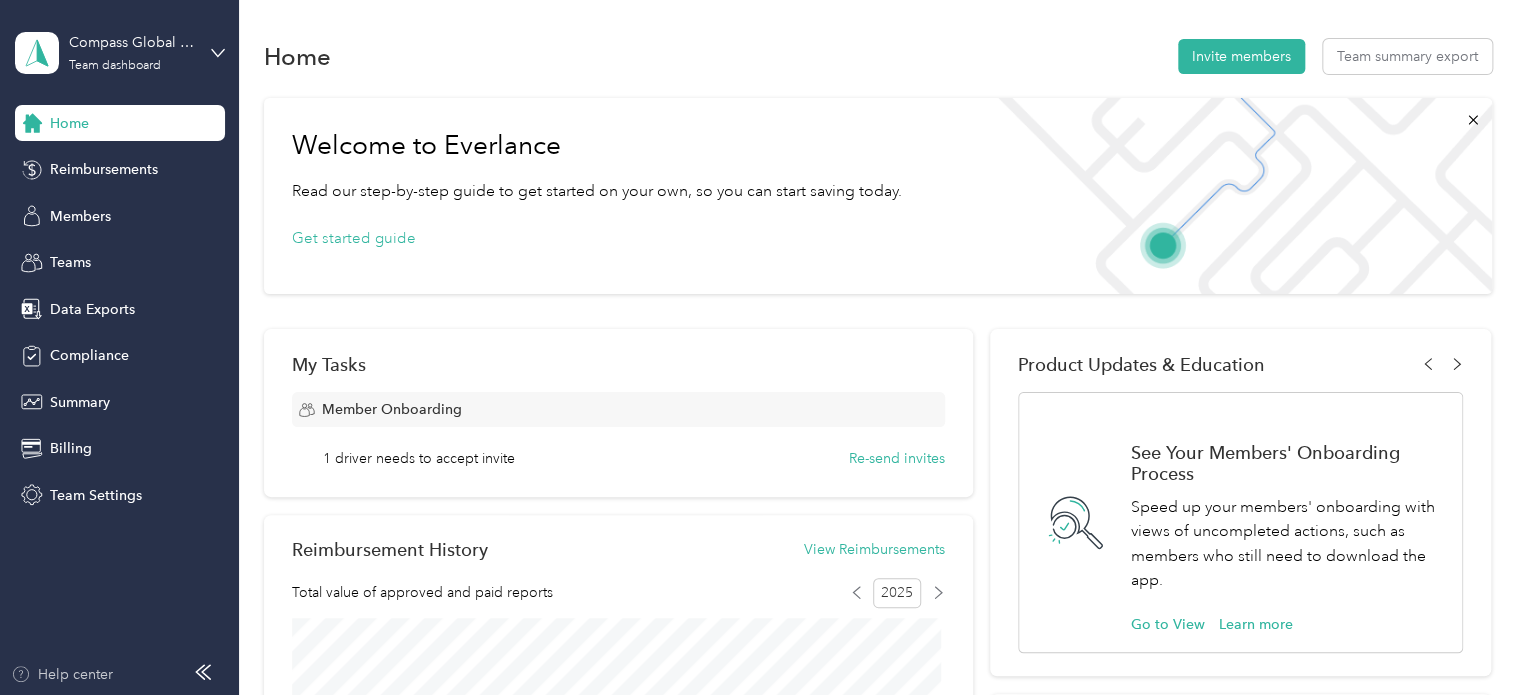 click on "Help center" at bounding box center [62, 674] 